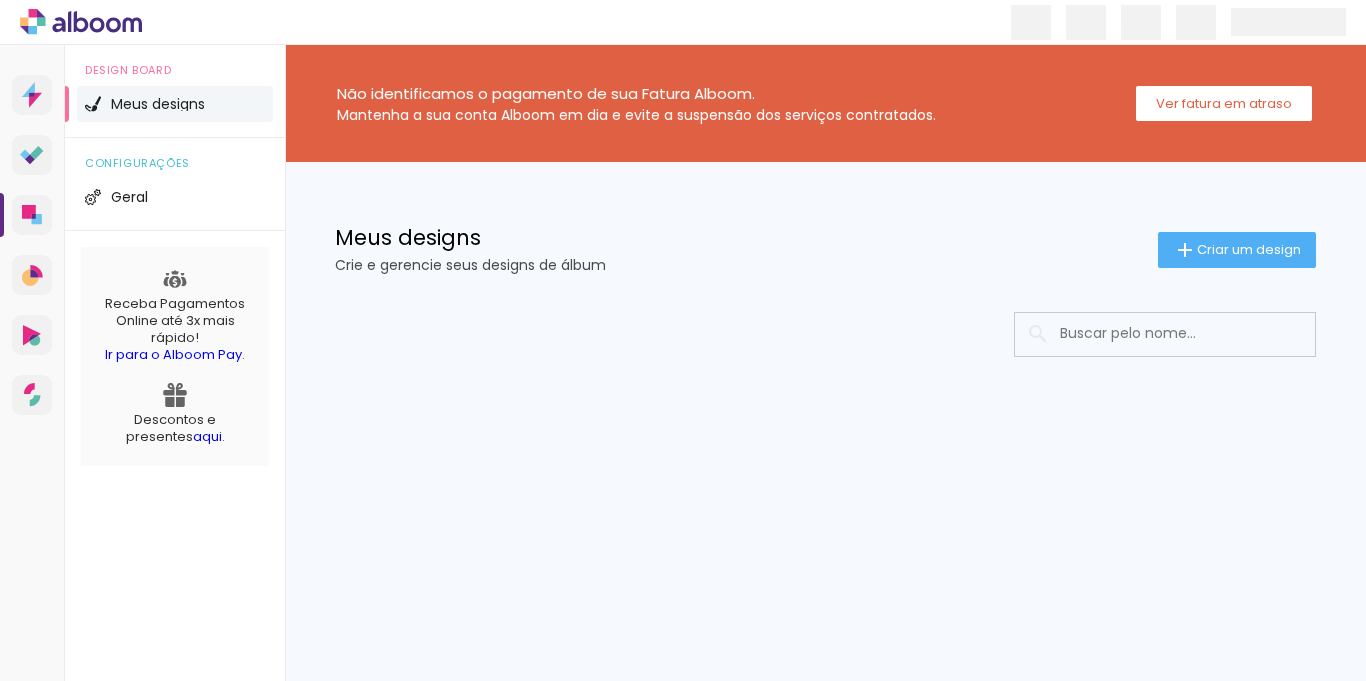scroll, scrollTop: 0, scrollLeft: 0, axis: both 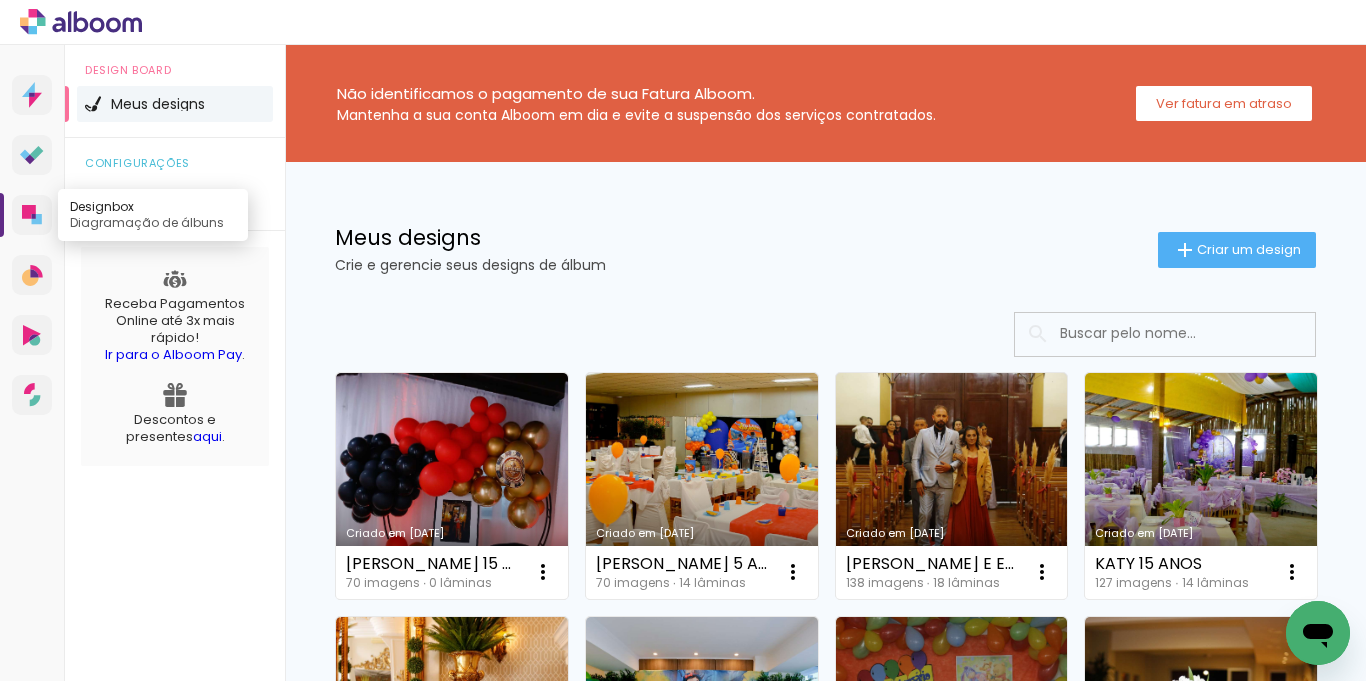 click 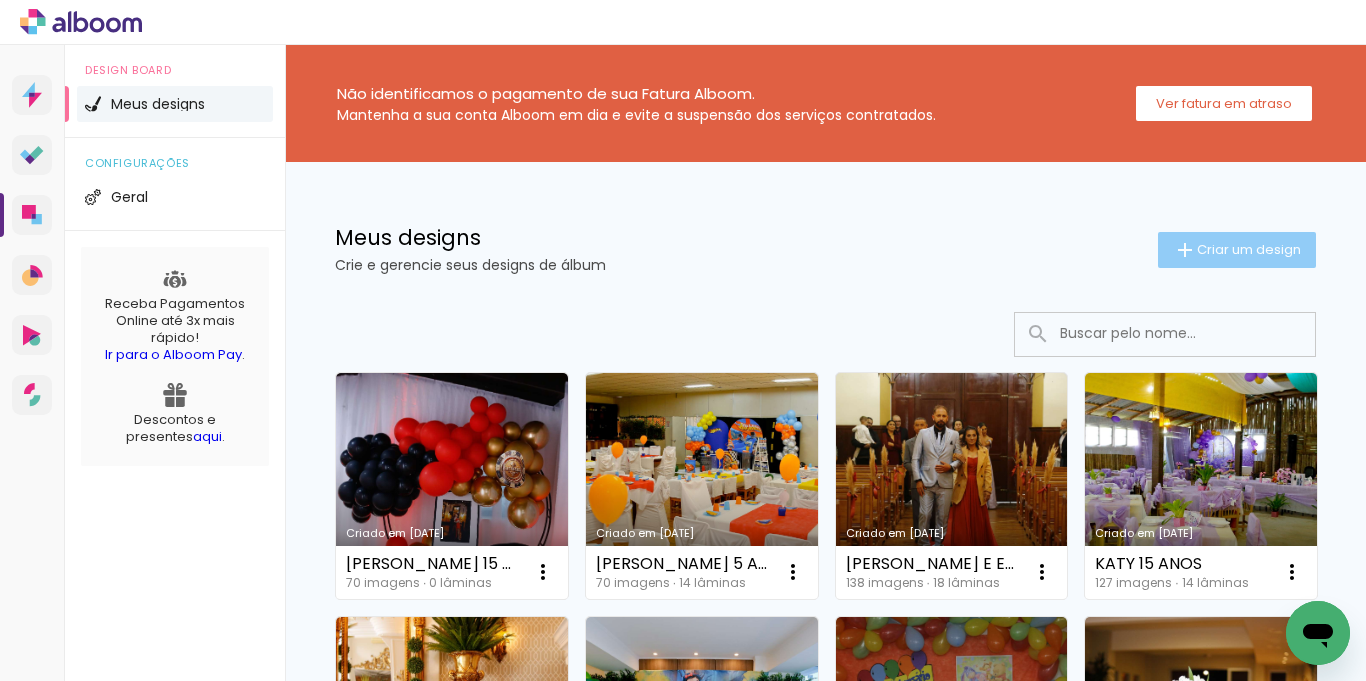 click on "Criar um design" 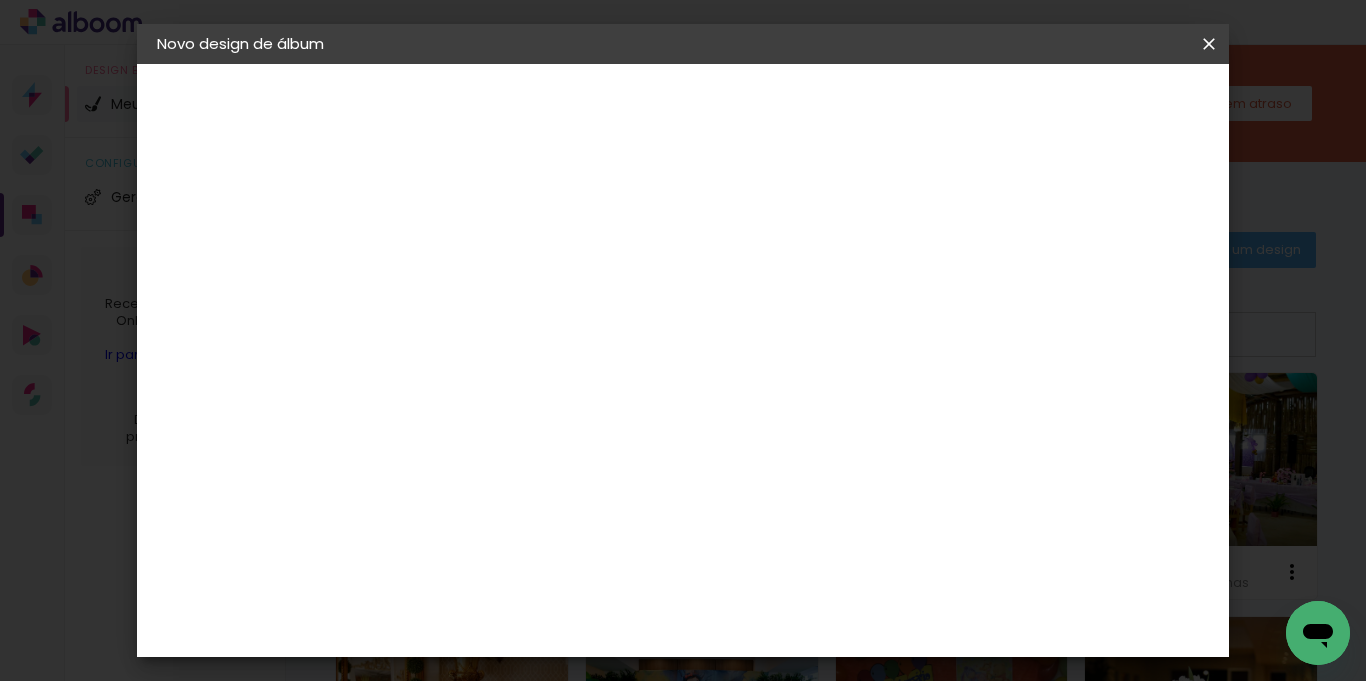 click at bounding box center [484, 268] 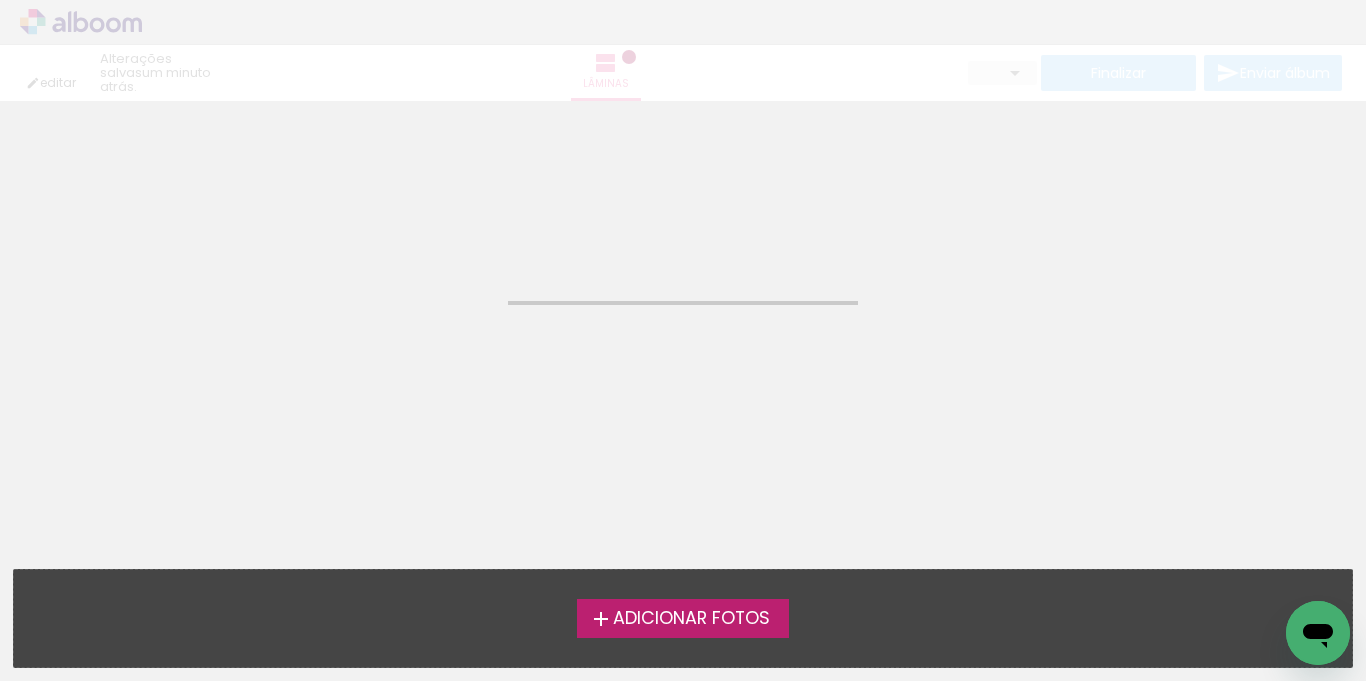 click on "Adicionar Fotos" at bounding box center (691, 619) 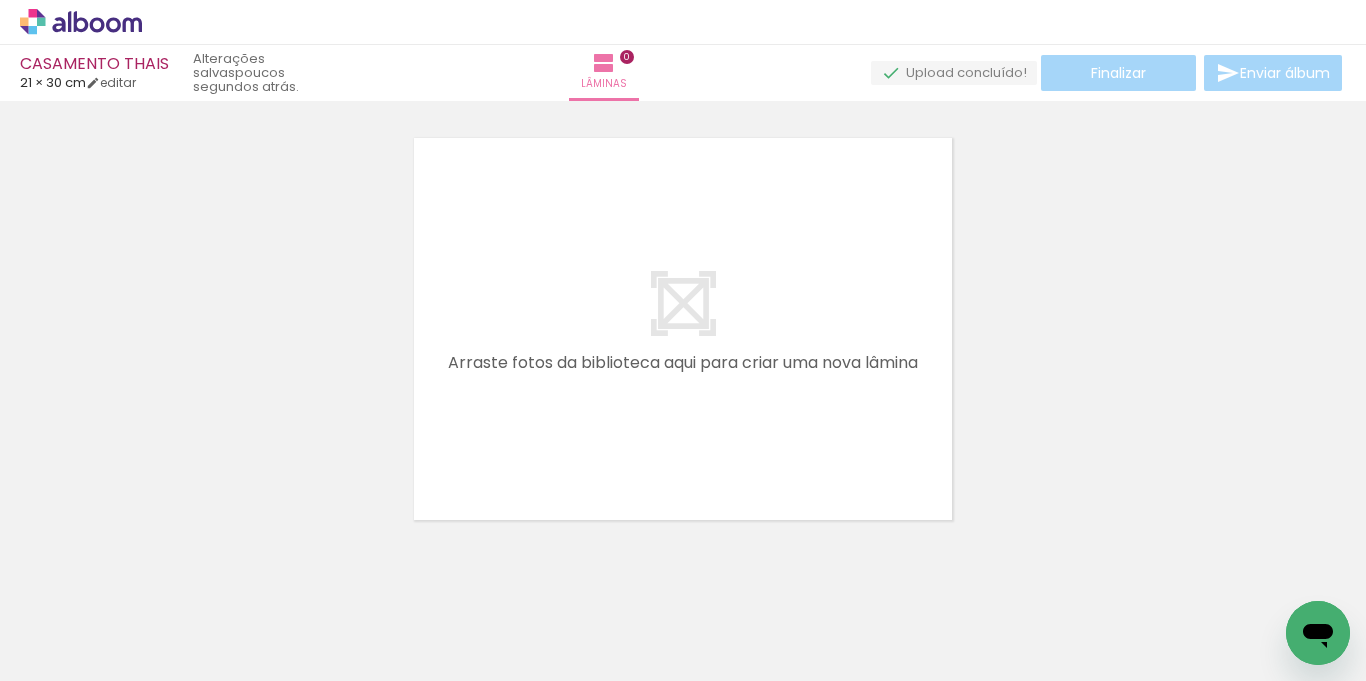 scroll, scrollTop: 26, scrollLeft: 0, axis: vertical 